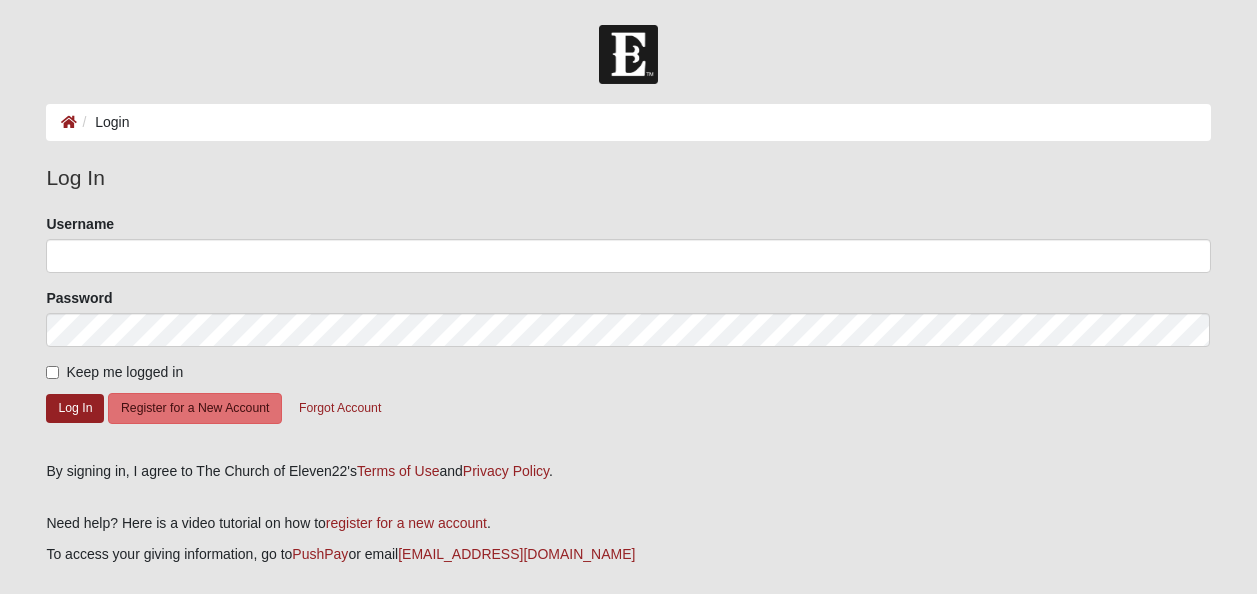 scroll, scrollTop: 0, scrollLeft: 0, axis: both 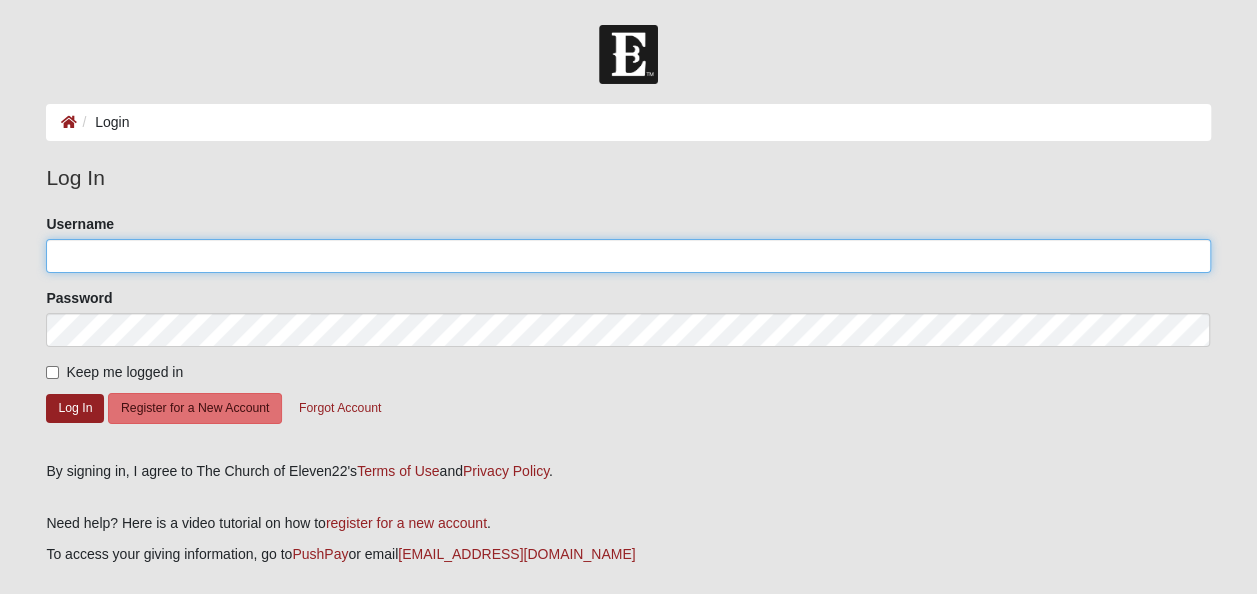 click on "Username" 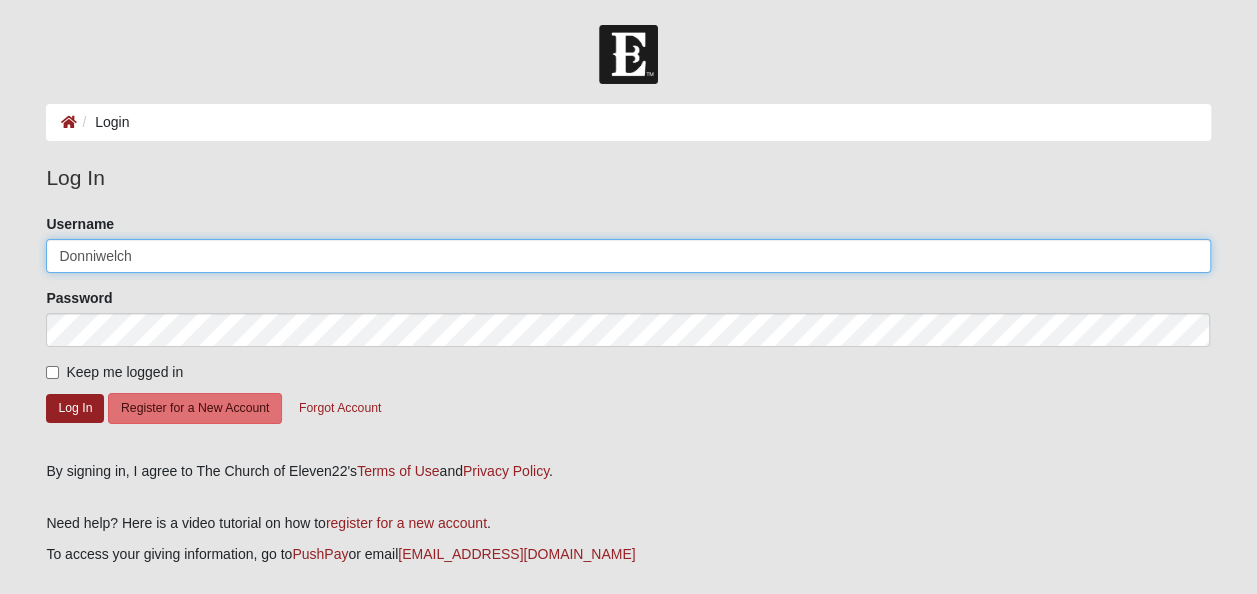 type on "Donniwelch" 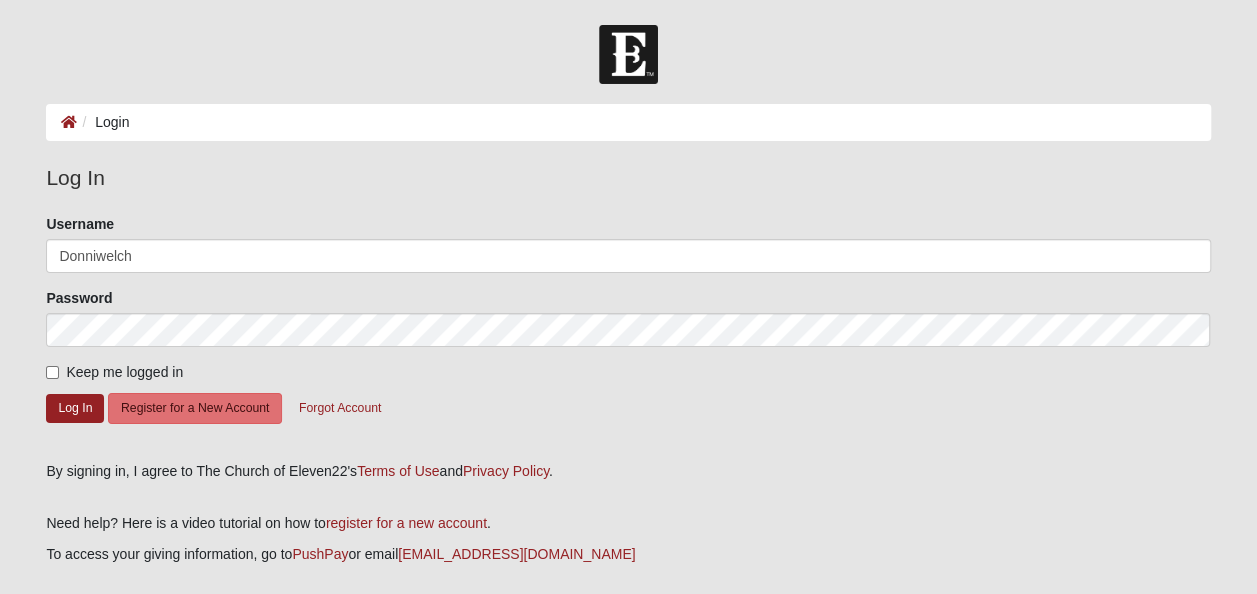 click on "Please correct the following:    Username    Donniwelch     Password      Keep me logged in Log In Register for a New Account Forgot Account" at bounding box center (628, 330) 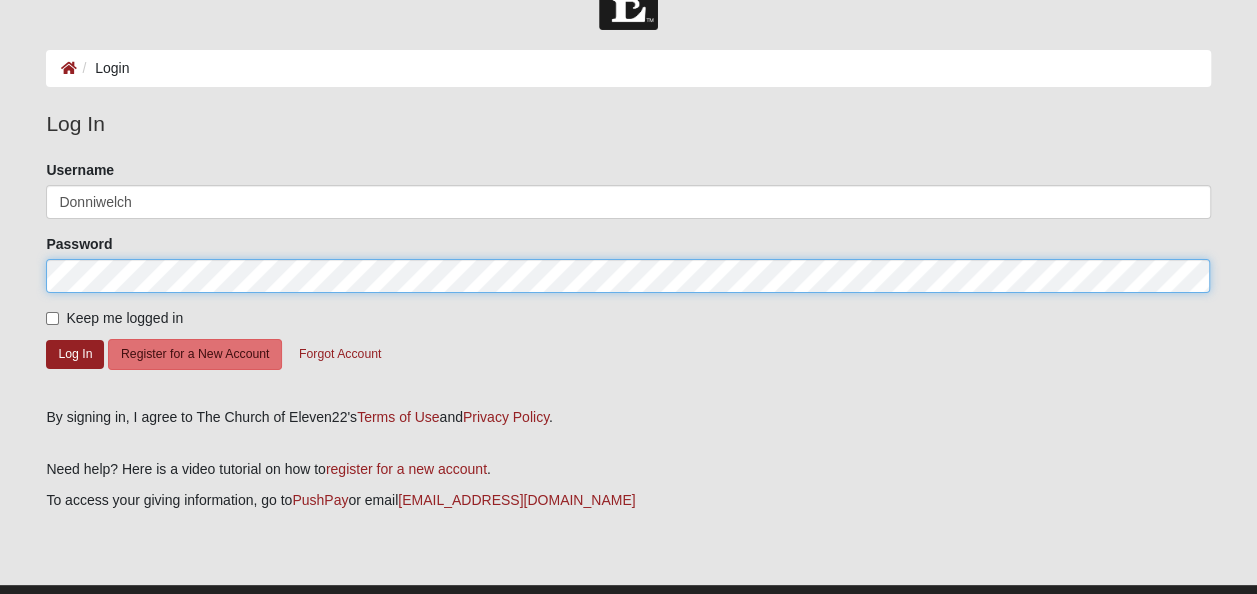 scroll, scrollTop: 56, scrollLeft: 0, axis: vertical 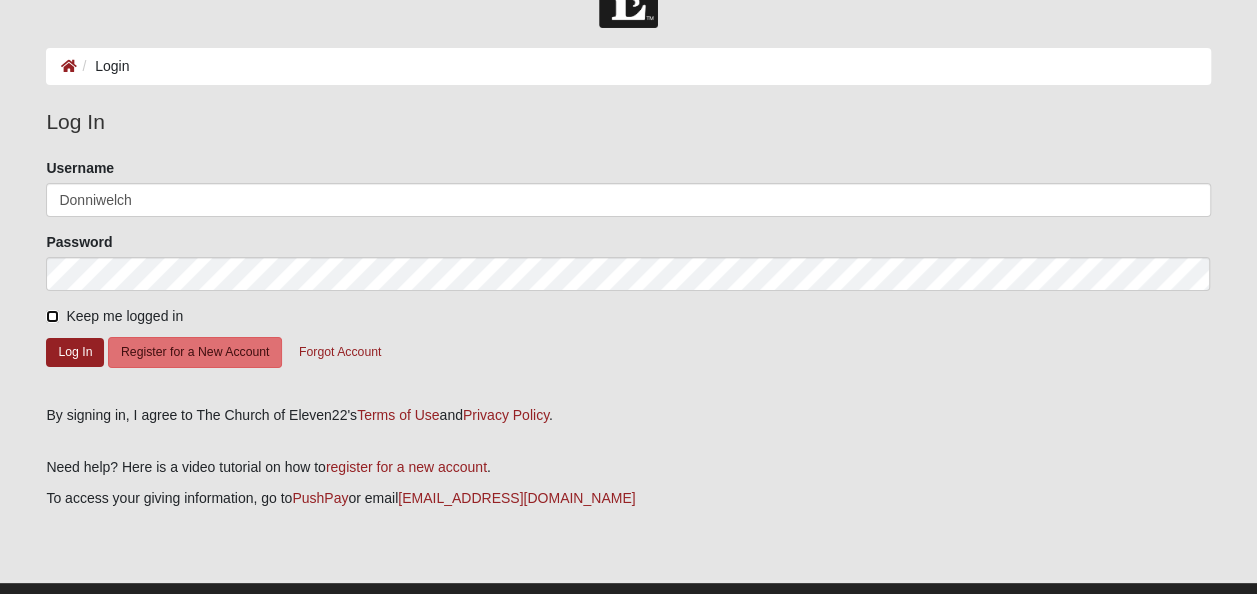 click on "Keep me logged in" at bounding box center (52, 316) 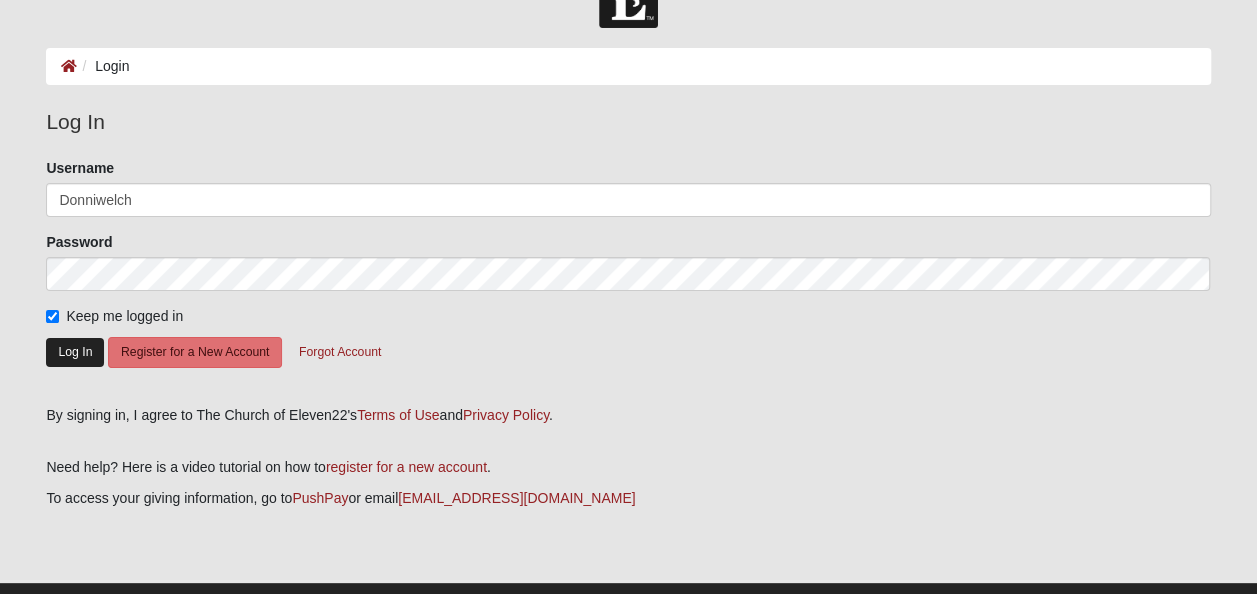 click on "Log In" 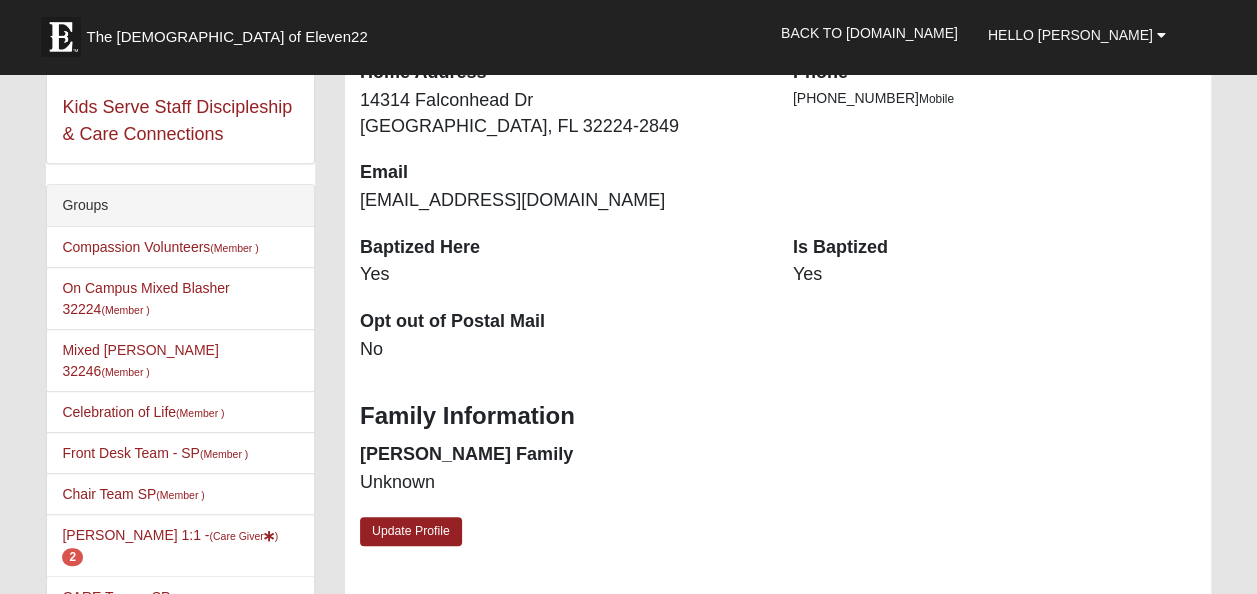 scroll, scrollTop: 438, scrollLeft: 0, axis: vertical 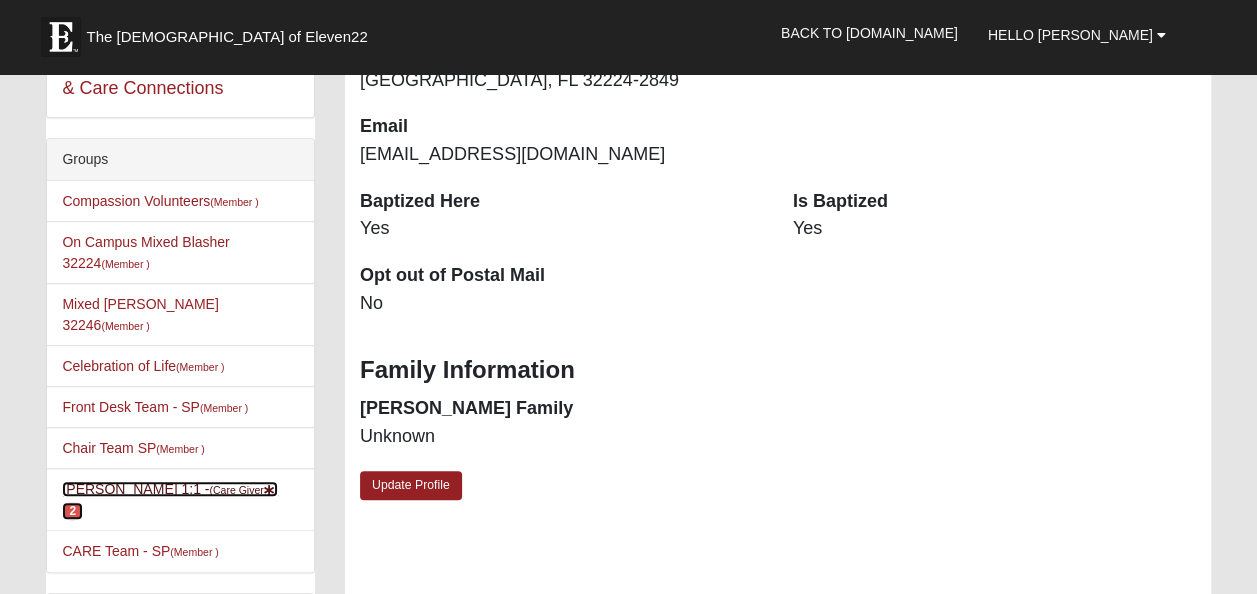 click on "Donni Welch-Rawls 1:1 -  (Care Giver
)
2" at bounding box center (170, 499) 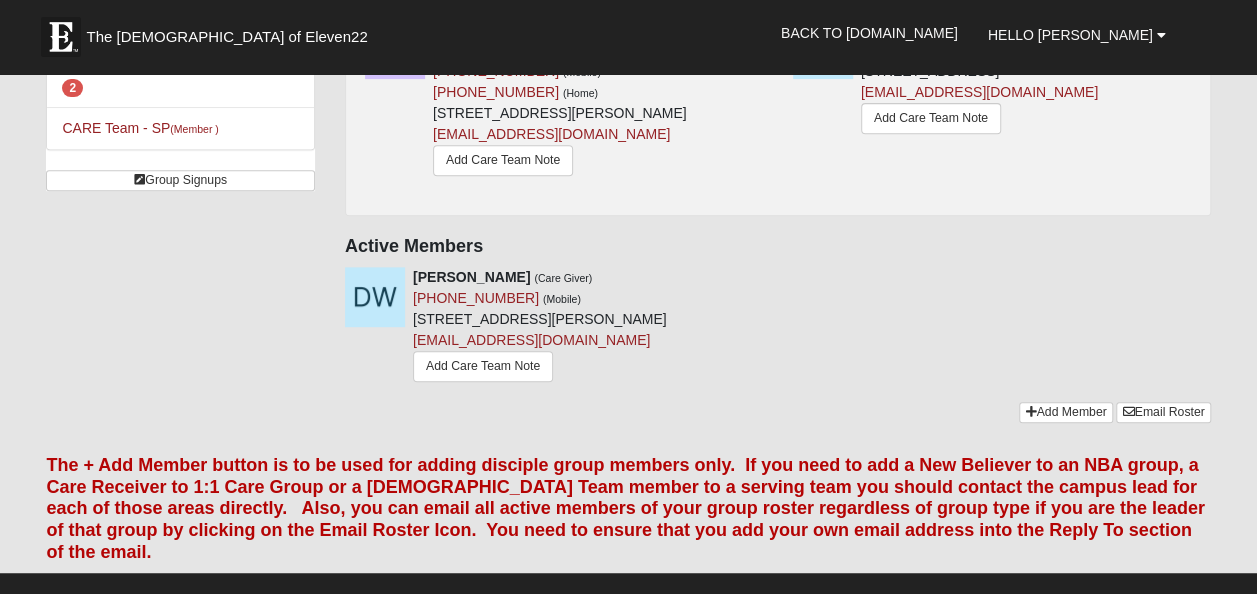 scroll, scrollTop: 370, scrollLeft: 0, axis: vertical 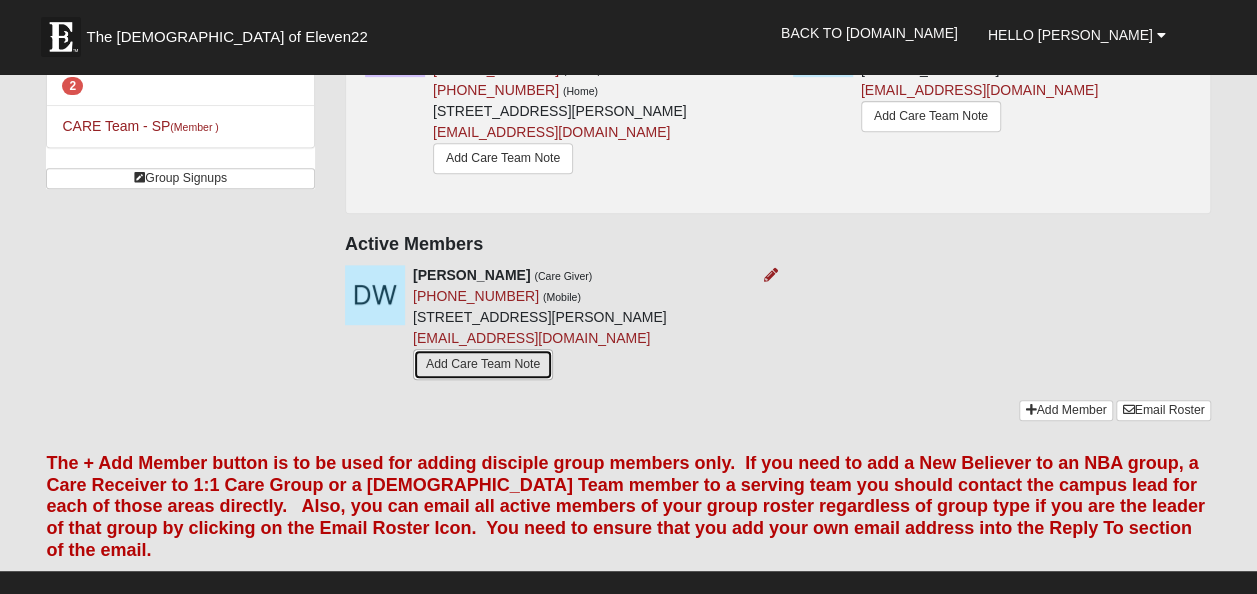 click on "Add Care Team Note" at bounding box center (483, 364) 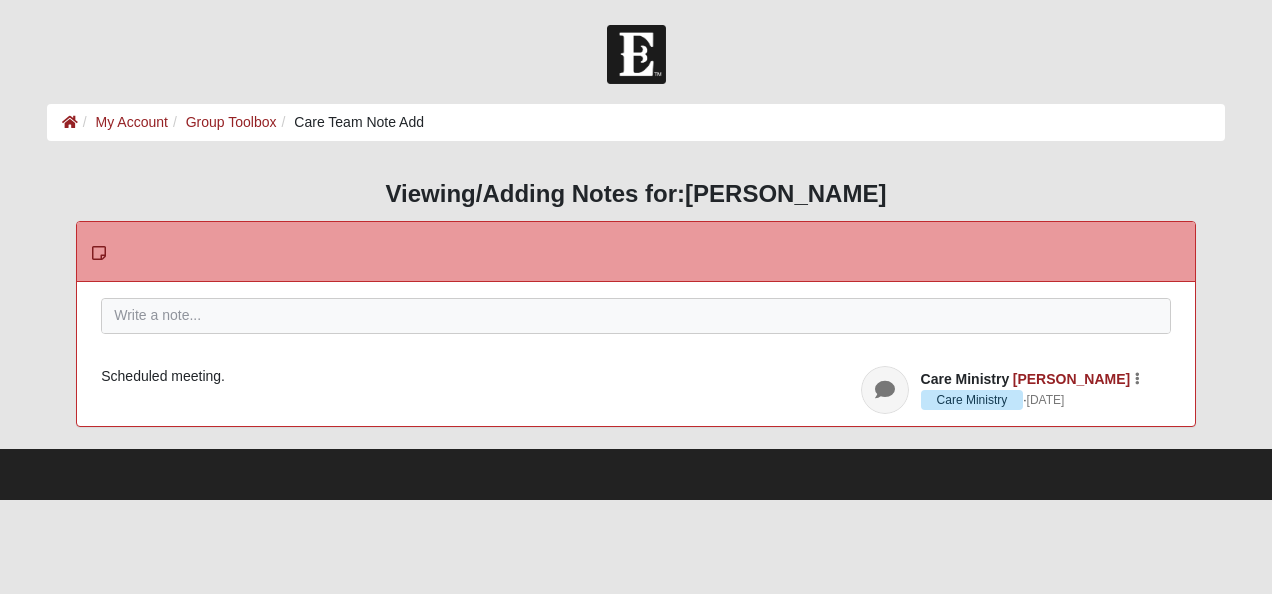 scroll, scrollTop: 0, scrollLeft: 0, axis: both 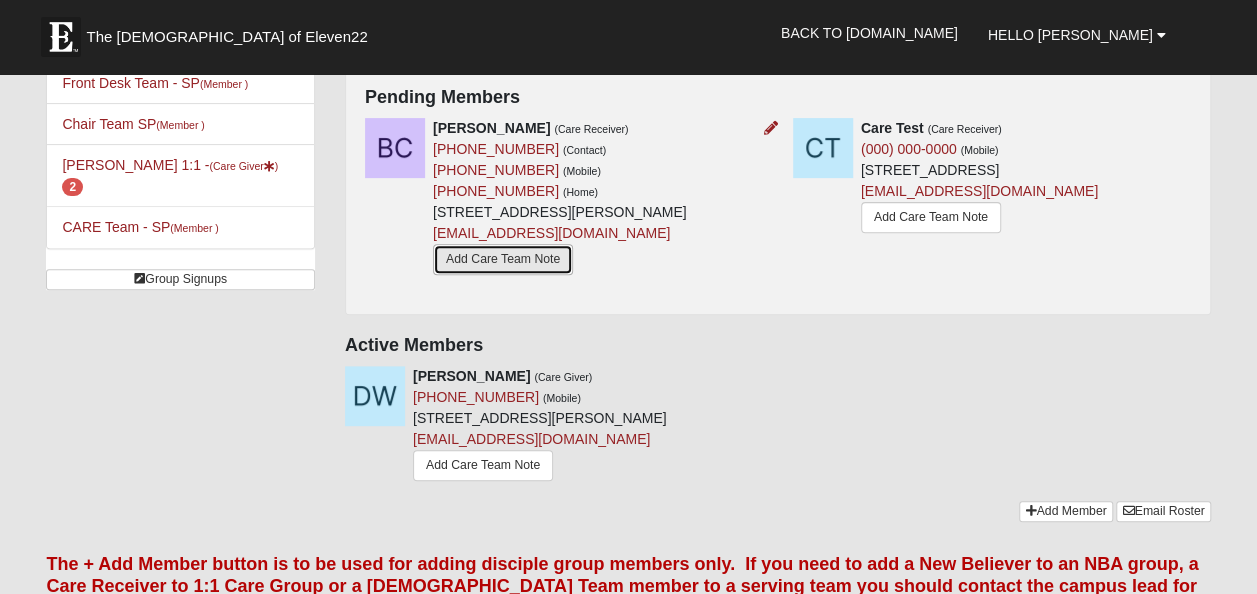 click on "Add Care Team Note" at bounding box center [503, 259] 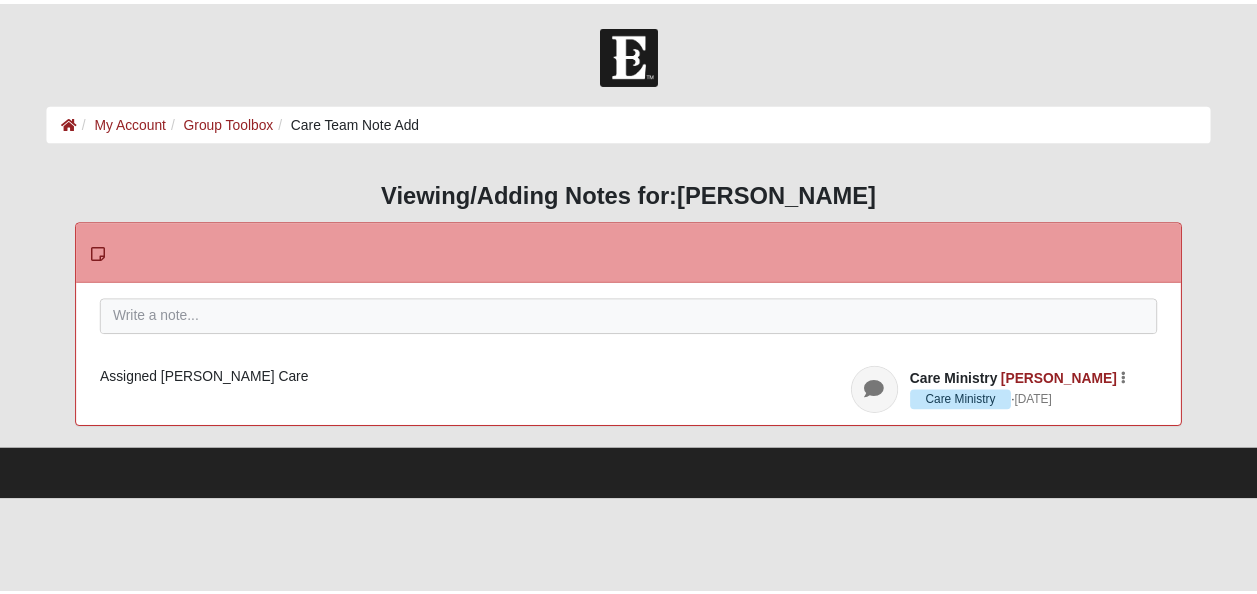 scroll, scrollTop: 0, scrollLeft: 0, axis: both 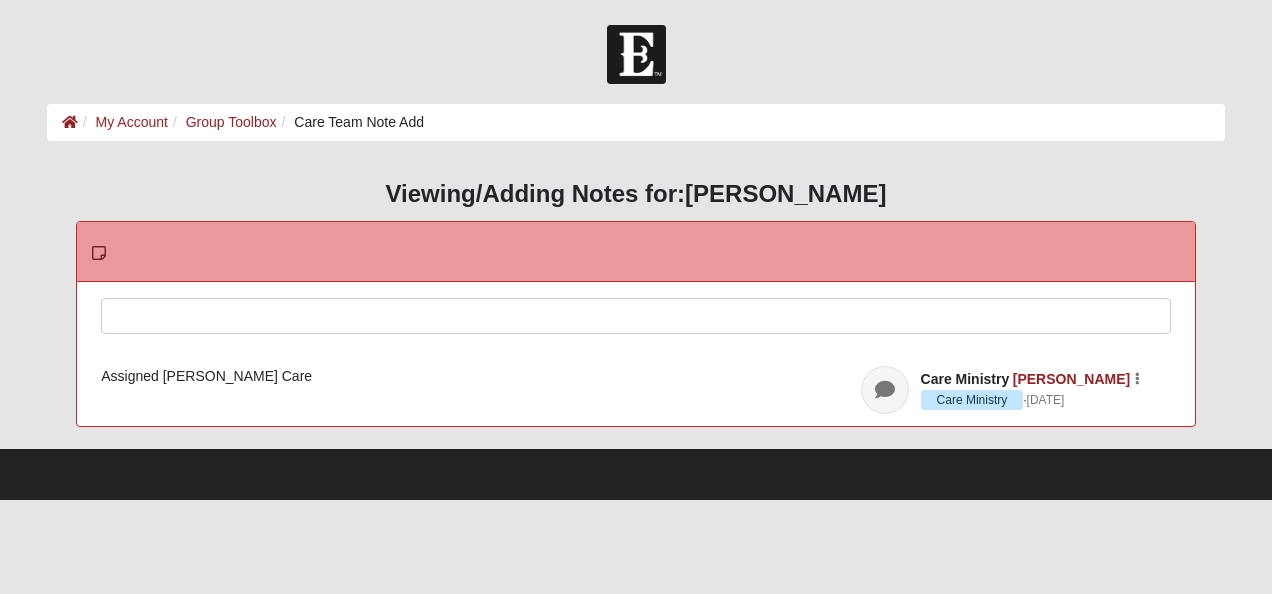 click at bounding box center (635, 343) 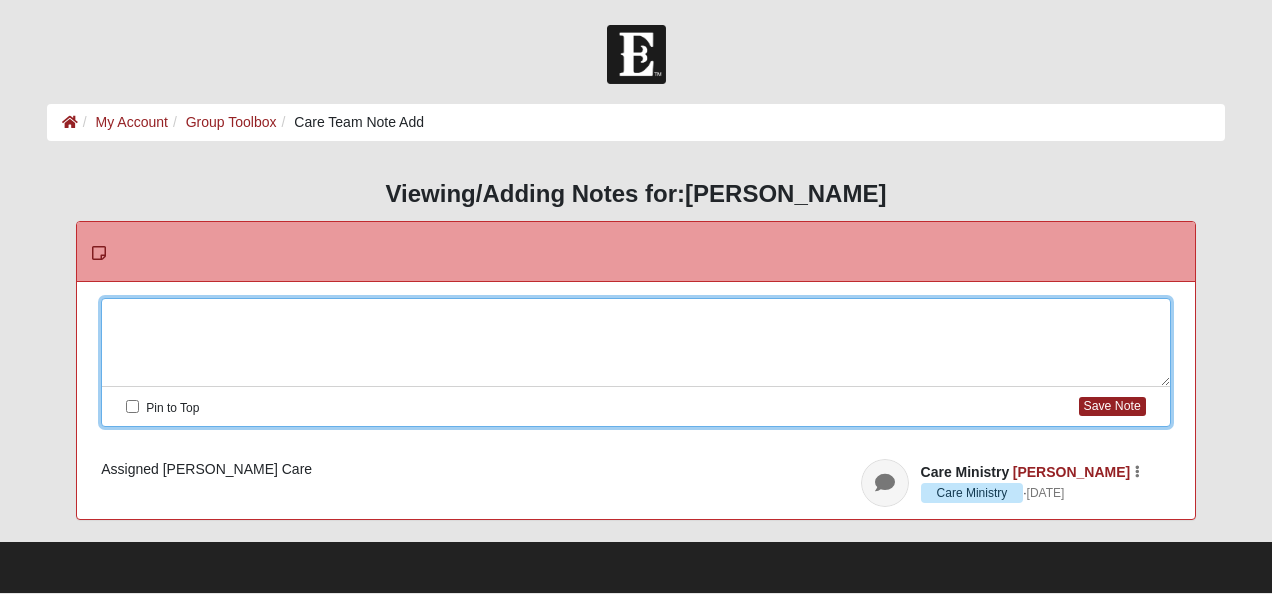 type 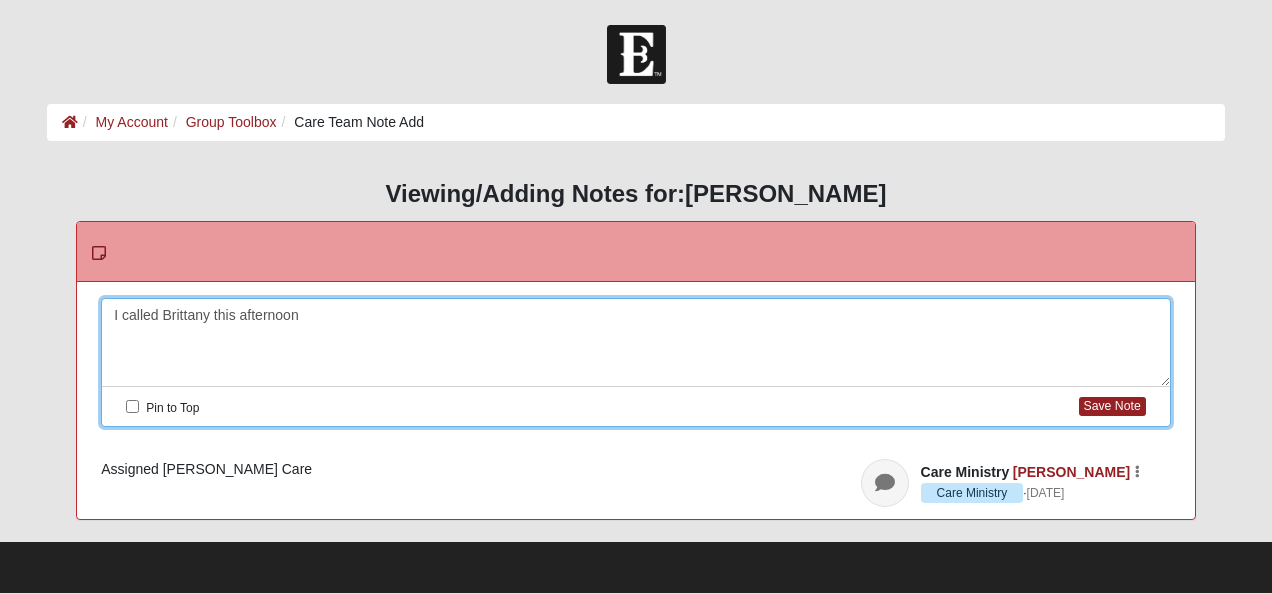 click on "I called Brittany this afternoon" at bounding box center [635, 343] 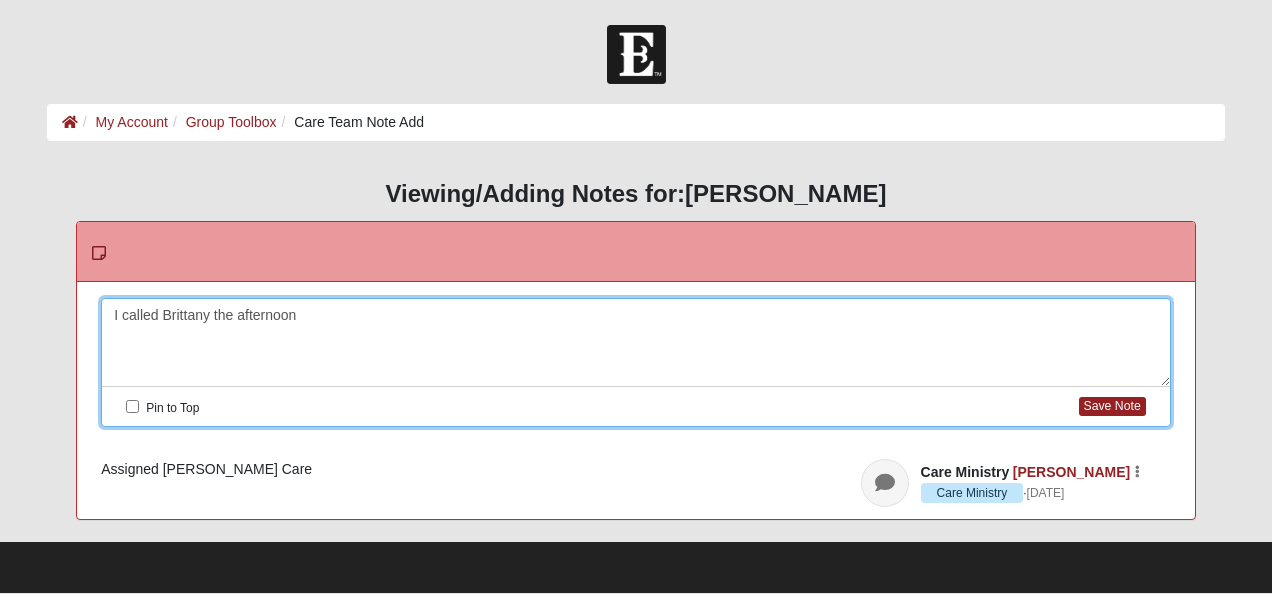 click on "I called Brittany the afternoon" at bounding box center [635, 343] 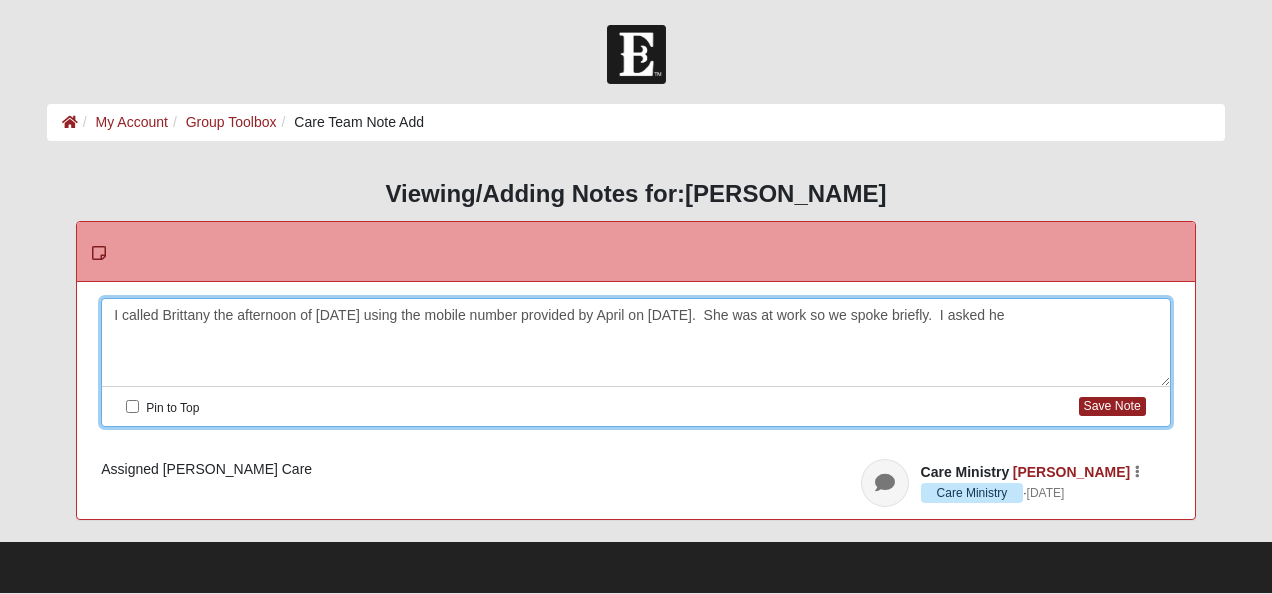click on "I called Brittany the afternoon of July 14th using the mobile number provided by April on July 13th.  She was at work so we spoke briefly.  I asked he" at bounding box center [635, 343] 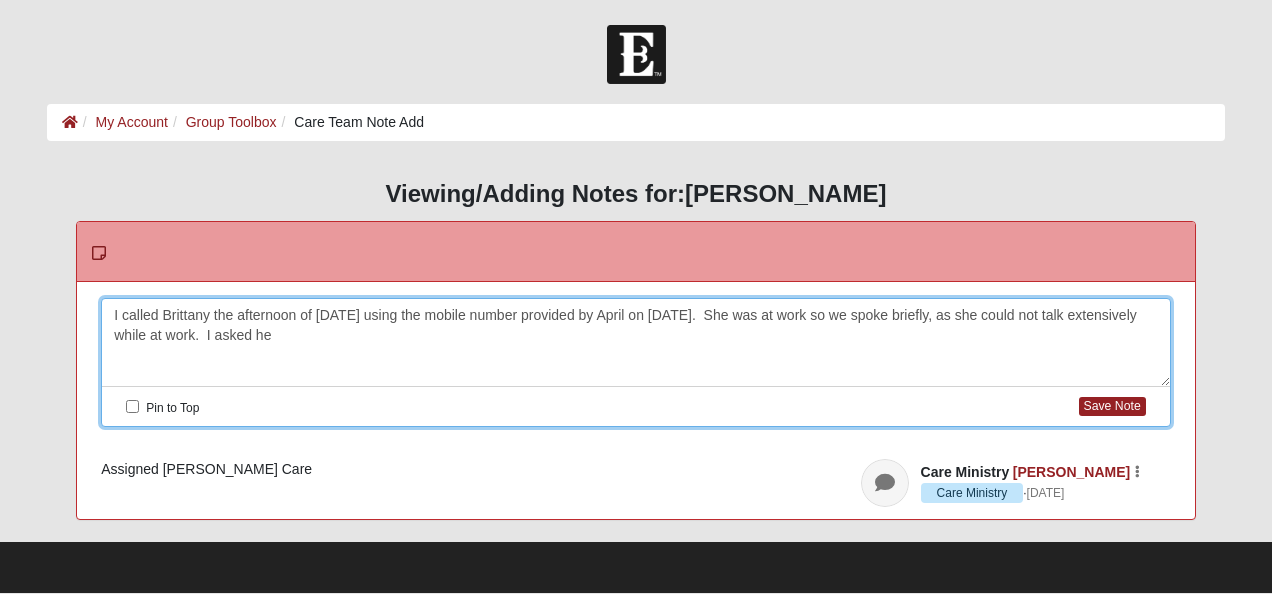 click on "I called Brittany the afternoon of July 14th using the mobile number provided by April on July 13th.  She was at work so we spoke briefly, as she could not talk extensively while at work.  I asked he" at bounding box center (635, 343) 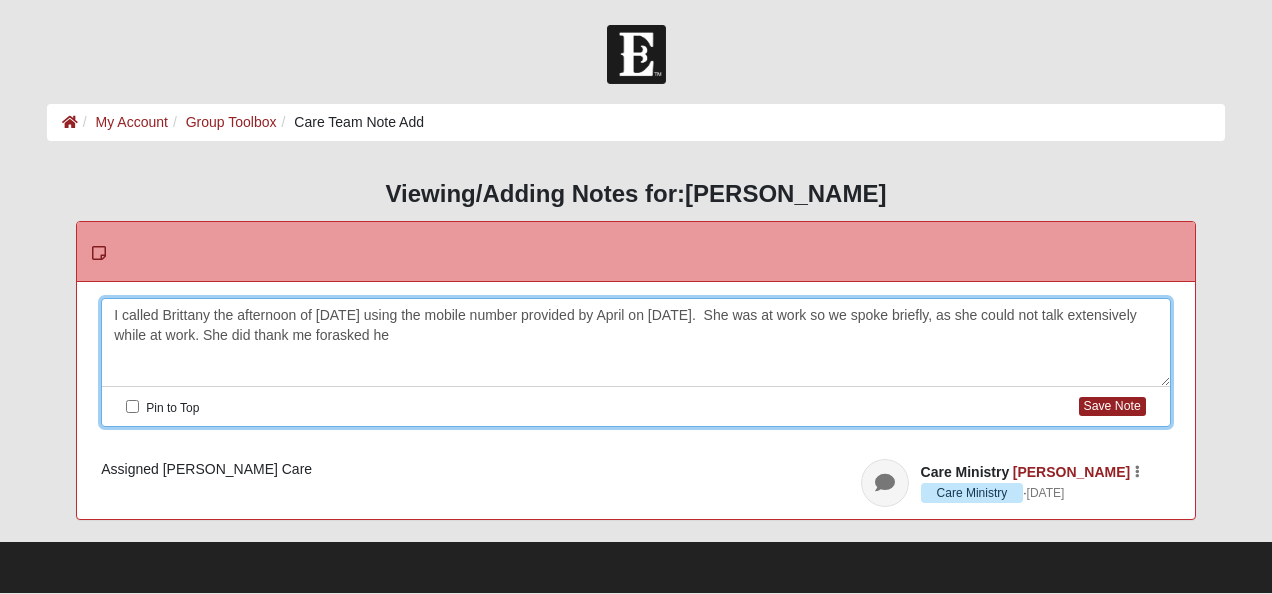click on "I called Brittany the afternoon of July 14th using the mobile number provided by April on July 13th.  She was at work so we spoke briefly, as she could not talk extensively while at work. She did thank me forasked he" at bounding box center [635, 343] 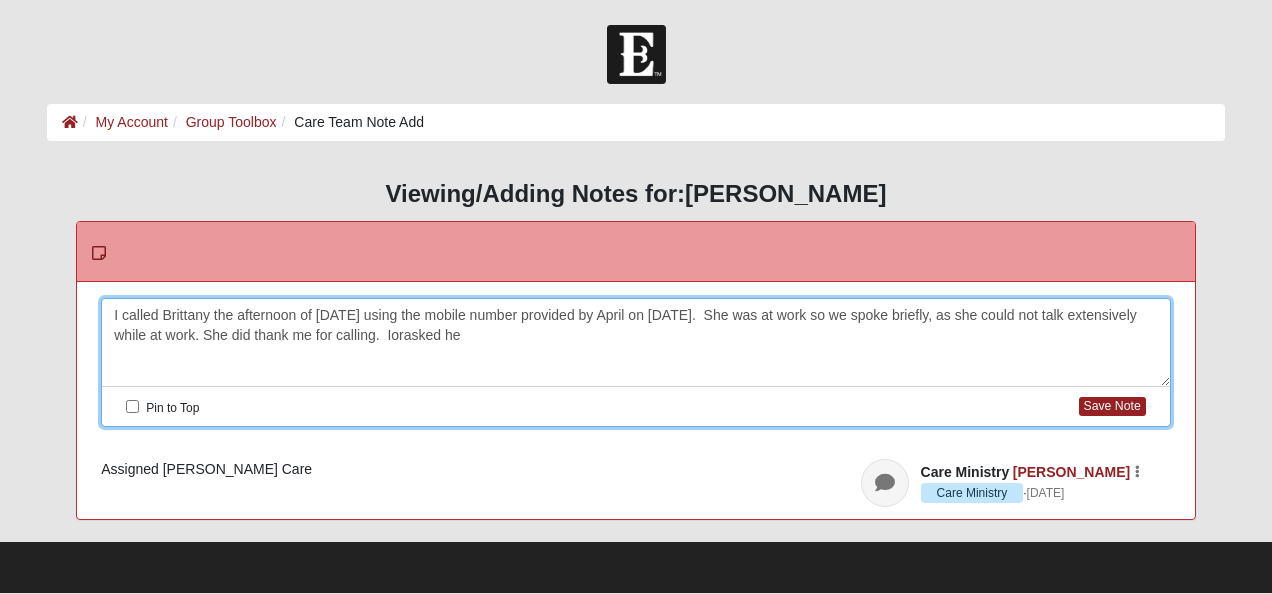 click on "I called Brittany the afternoon of July 14th using the mobile number provided by April on July 13th.  She was at work so we spoke briefly, as she could not talk extensively while at work. She did thank me for calling.  Iorasked he" at bounding box center [635, 343] 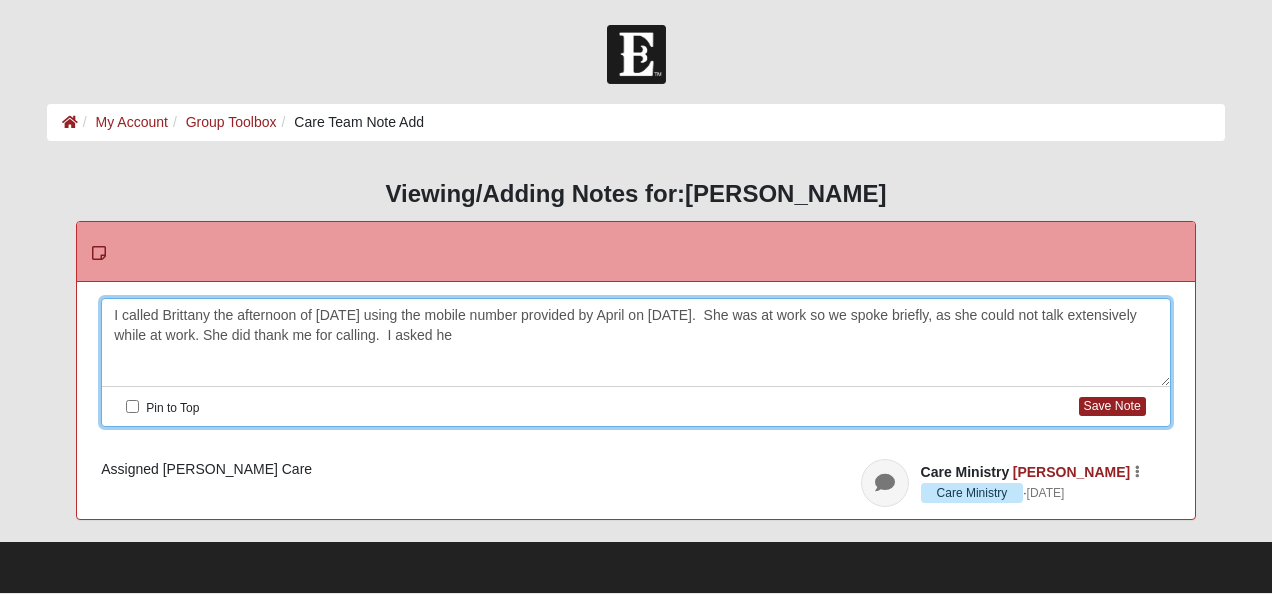 click on "I called Brittany the afternoon of July 14th using the mobile number provided by April on July 13th.  She was at work so we spoke briefly, as she could not talk extensively while at work. She did thank me for calling.  I asked he" at bounding box center [635, 343] 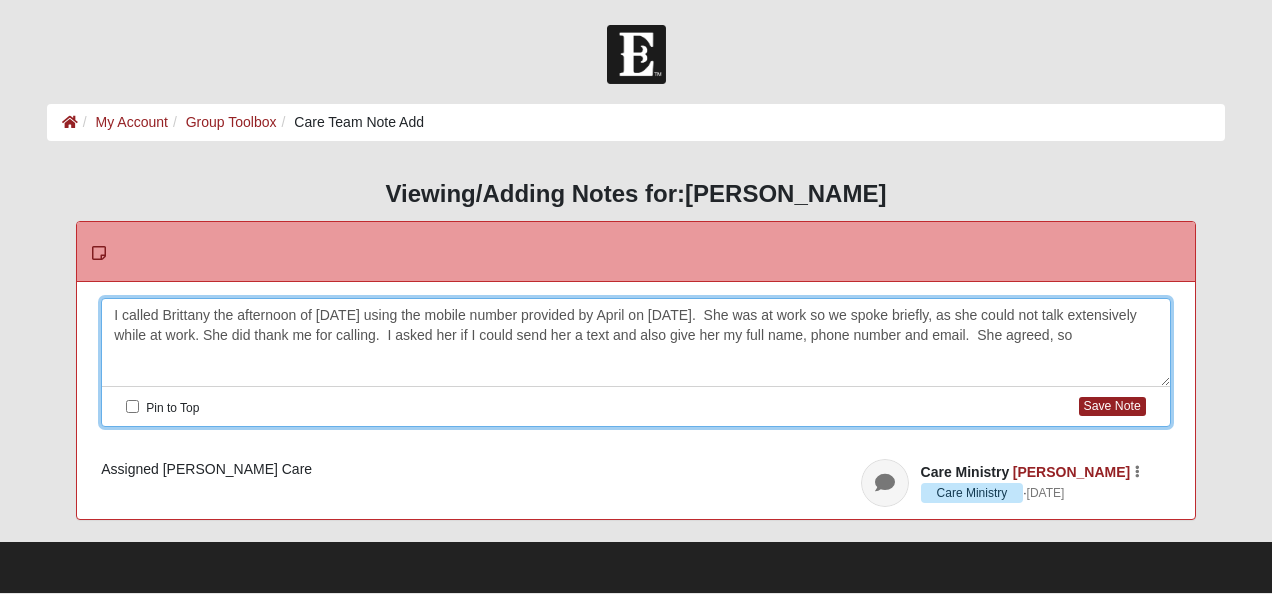 click on "I called Brittany the afternoon of July 14th using the mobile number provided by April on July 13th.  She was at work so we spoke briefly, as she could not talk extensively while at work. She did thank me for calling.  I asked her if I could send her a text and also give her my full name, phone number and email.  She agreed, so" at bounding box center [635, 343] 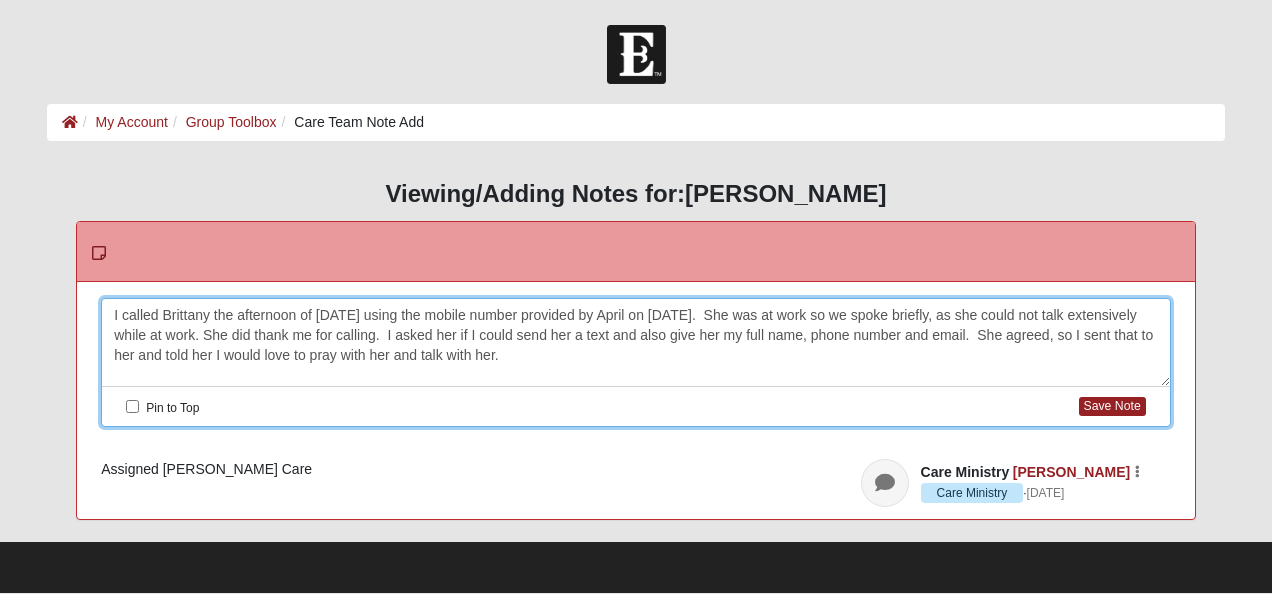 click on "I called Brittany the afternoon of July 14th using the mobile number provided by April on July 13th.  She was at work so we spoke briefly, as she could not talk extensively while at work. She did thank me for calling.  I asked her if I could send her a text and also give her my full name, phone number and email.  She agreed, so I sent that to her and told her I would love to pray with her and talk with her." at bounding box center [635, 343] 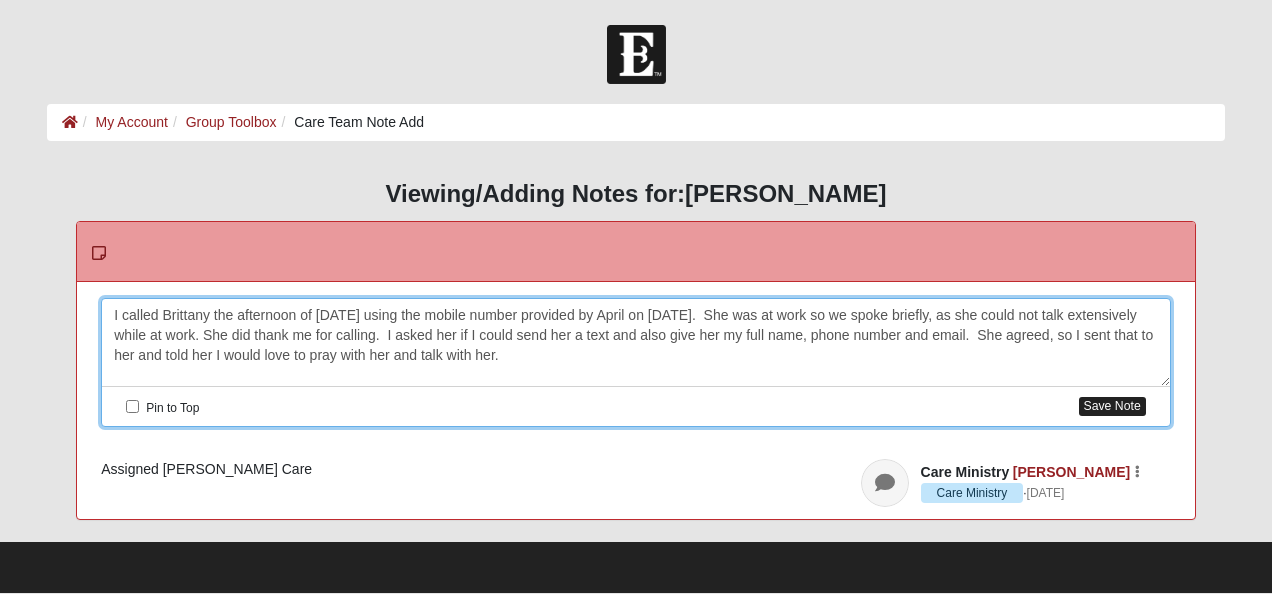 click on "Save Note" at bounding box center [1112, 406] 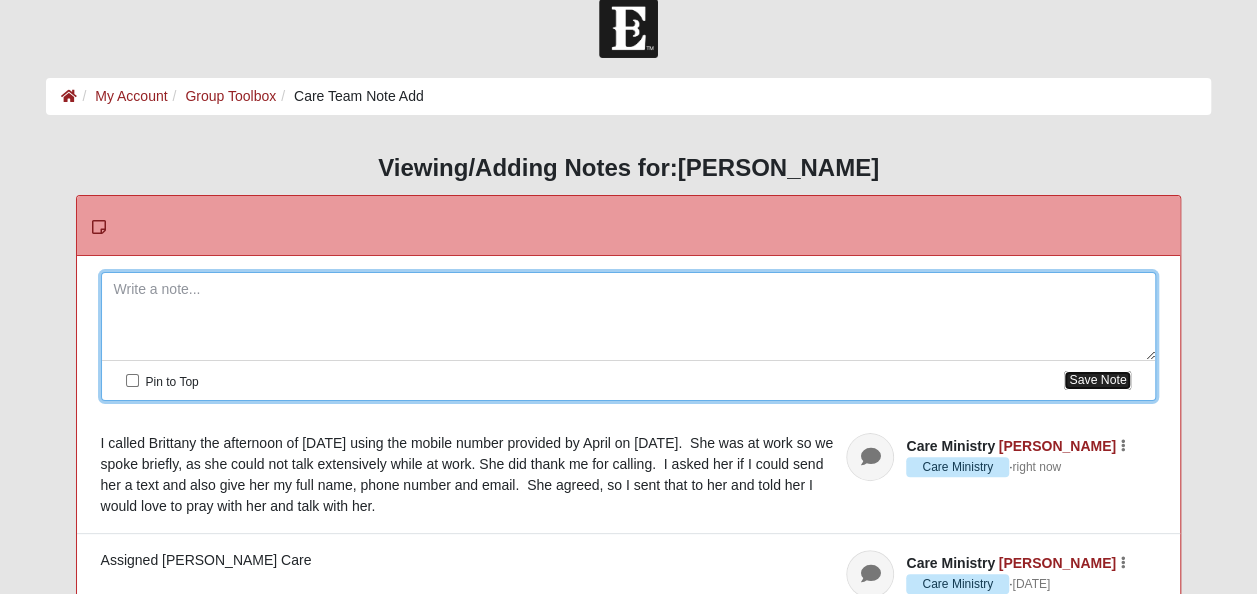scroll, scrollTop: 0, scrollLeft: 0, axis: both 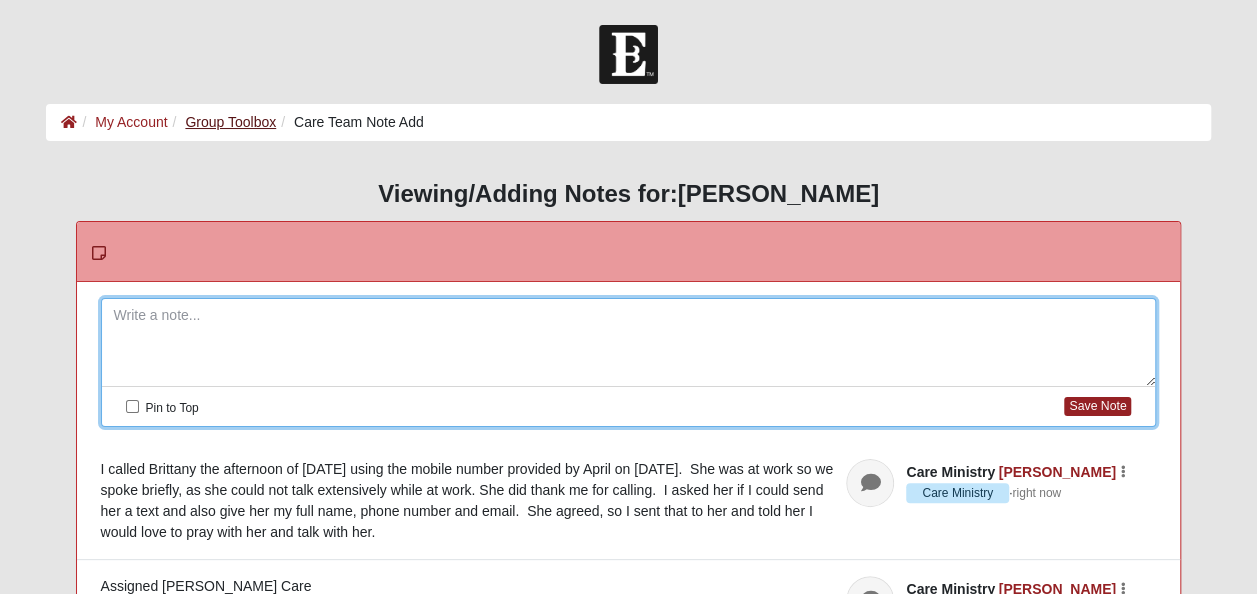 click on "Group Toolbox" at bounding box center [230, 122] 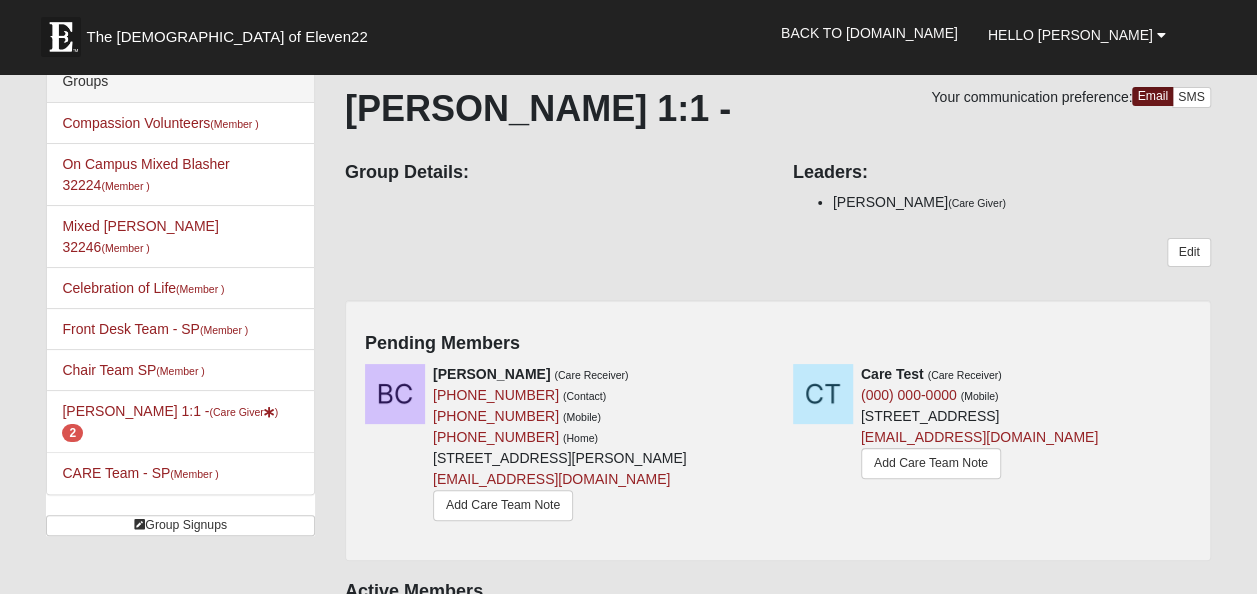 scroll, scrollTop: 0, scrollLeft: 0, axis: both 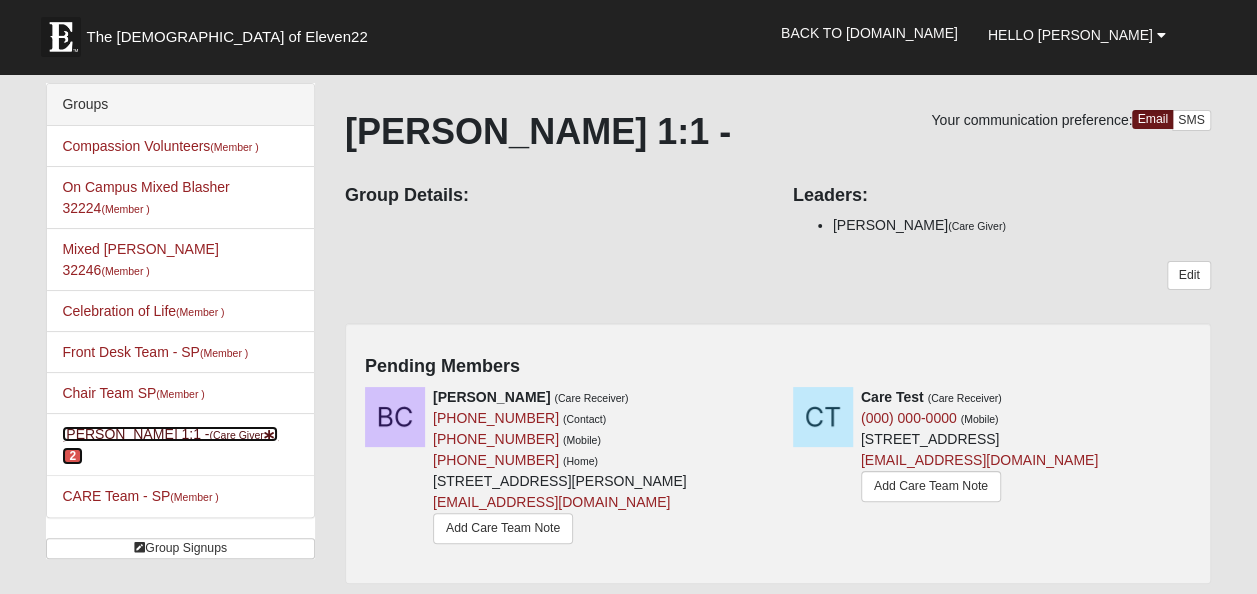 click on "[PERSON_NAME] 1:1 -  (Care Giver
)
2" at bounding box center (170, 444) 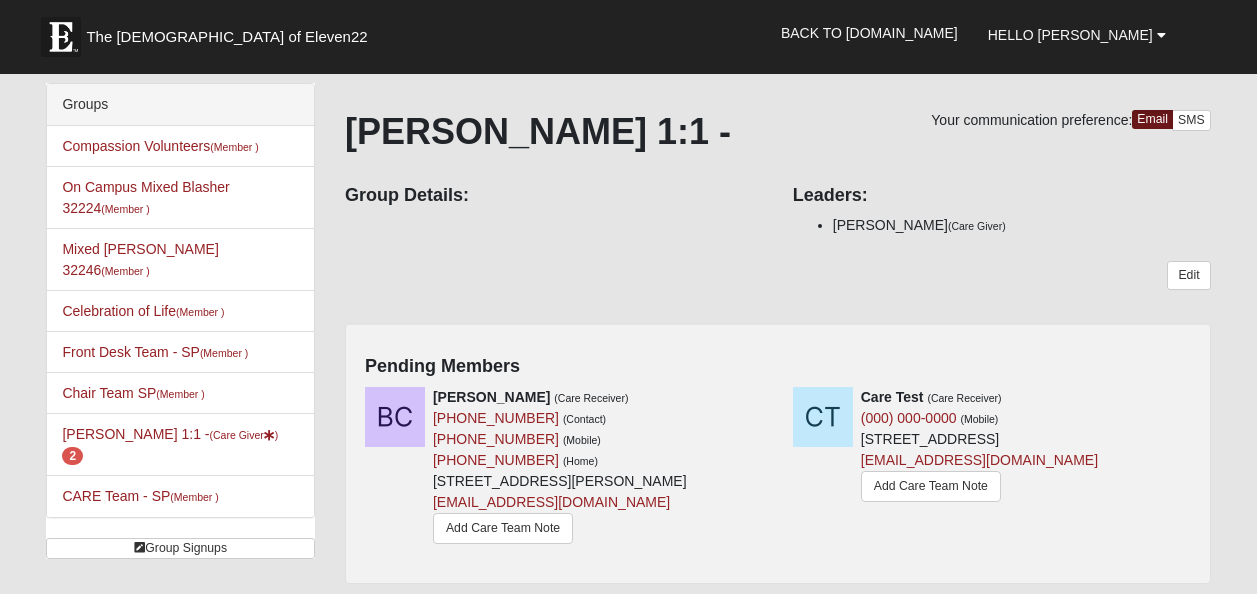scroll, scrollTop: 0, scrollLeft: 0, axis: both 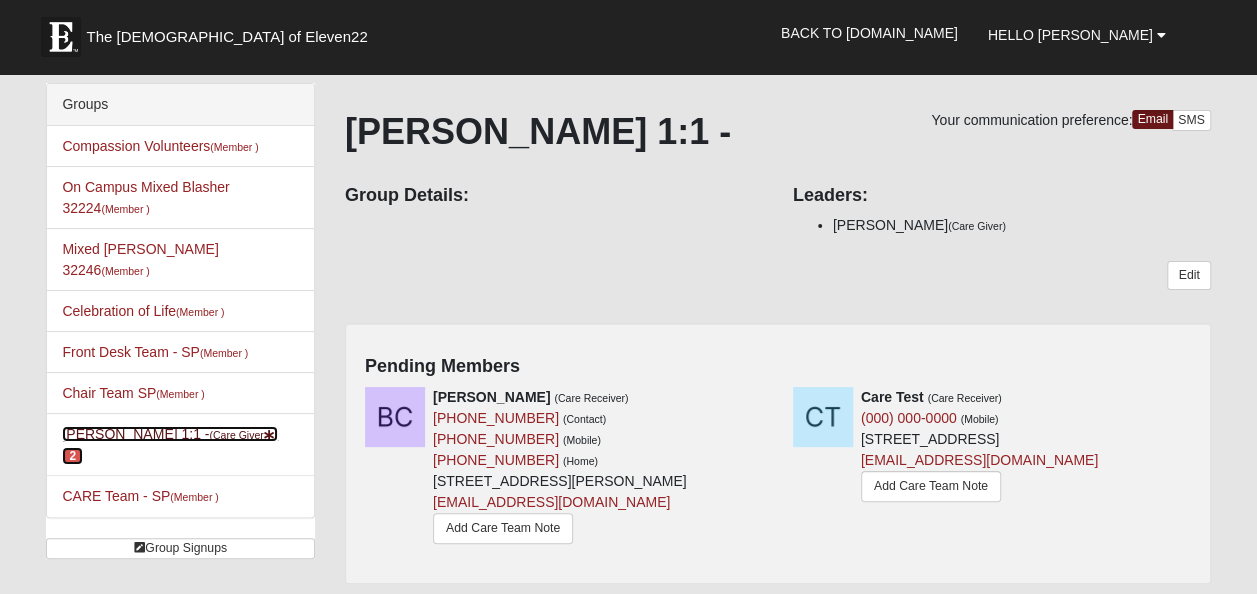 click on "2" at bounding box center [72, 456] 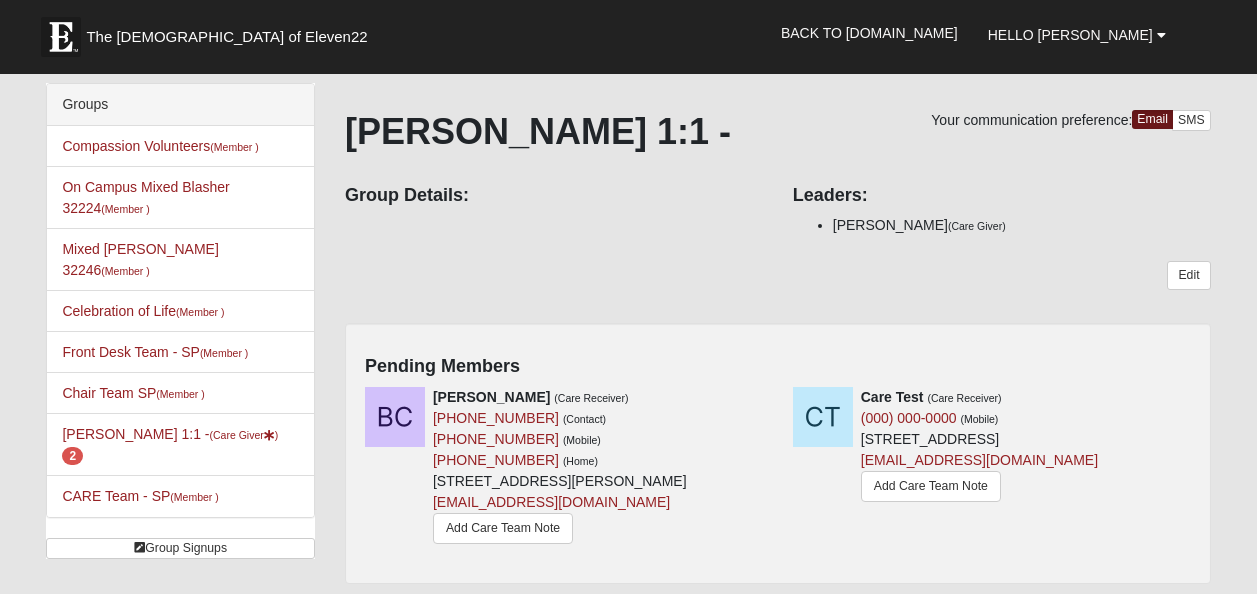 scroll, scrollTop: 0, scrollLeft: 0, axis: both 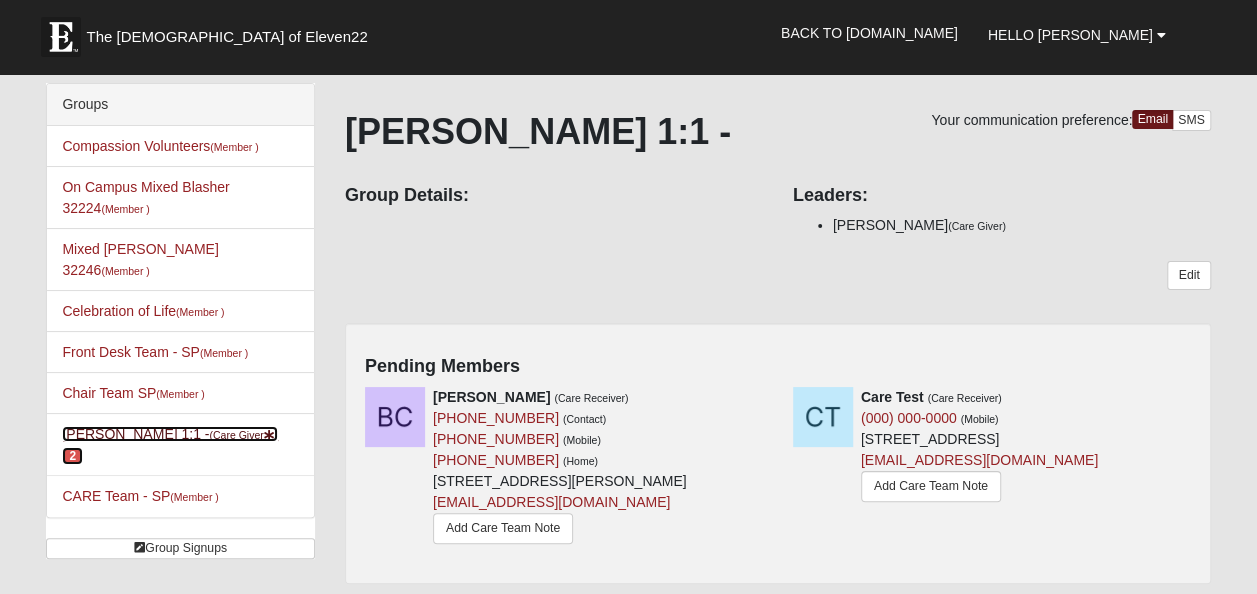click on "2" at bounding box center [72, 456] 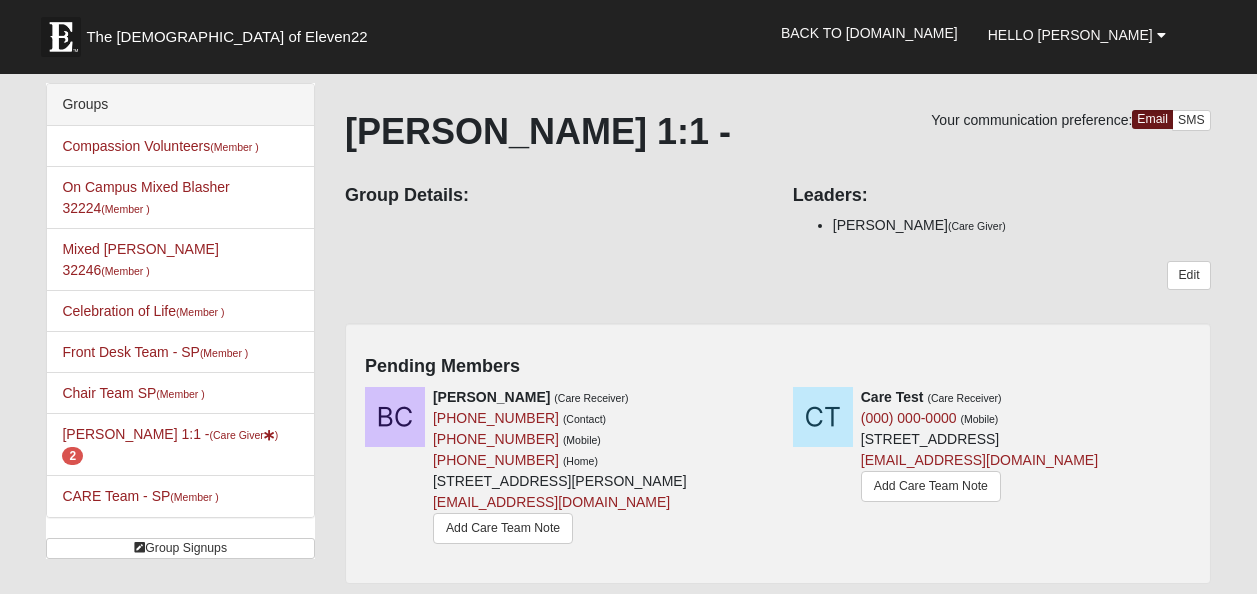 scroll, scrollTop: 0, scrollLeft: 0, axis: both 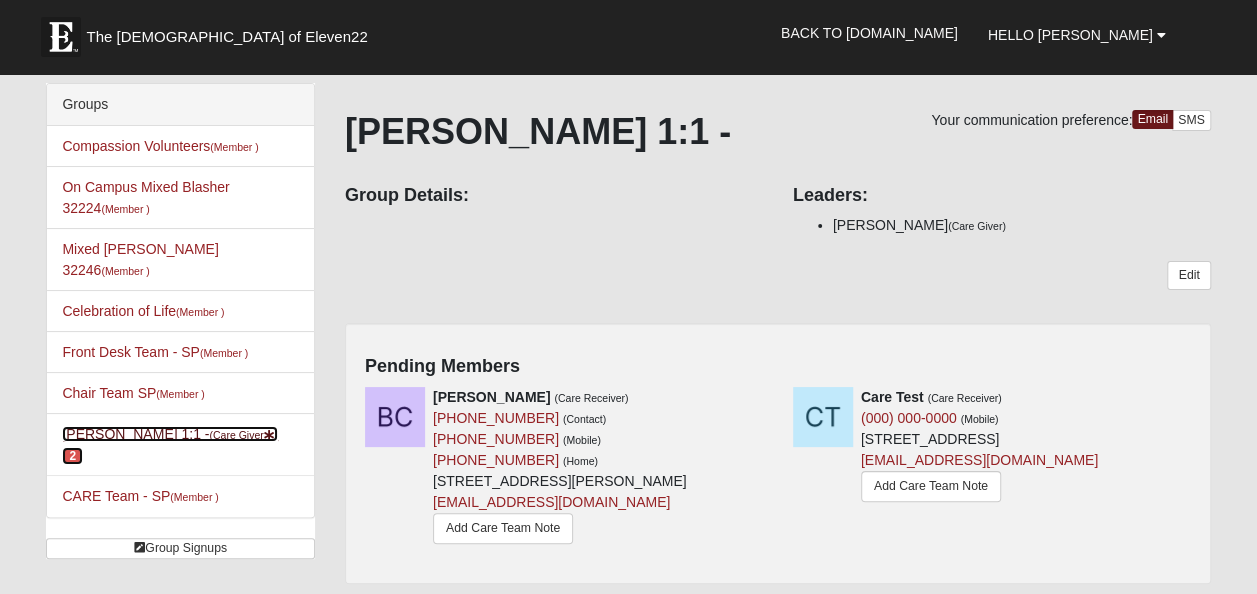 click on "[PERSON_NAME] 1:1 -  (Care Giver
)
2" at bounding box center (170, 444) 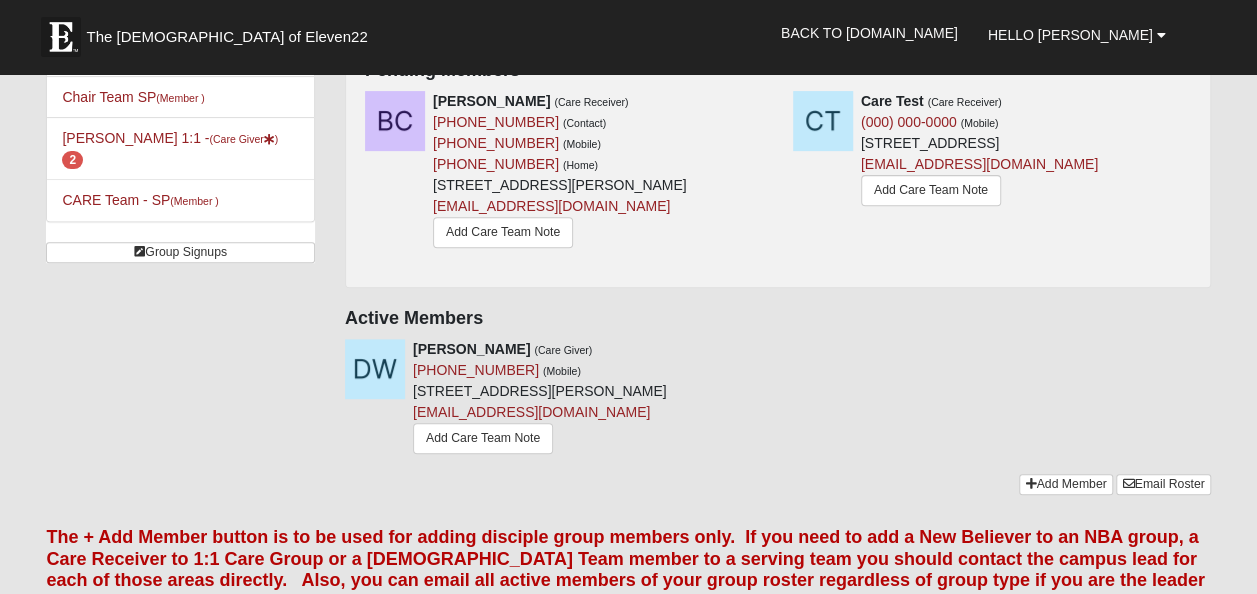 scroll, scrollTop: 315, scrollLeft: 0, axis: vertical 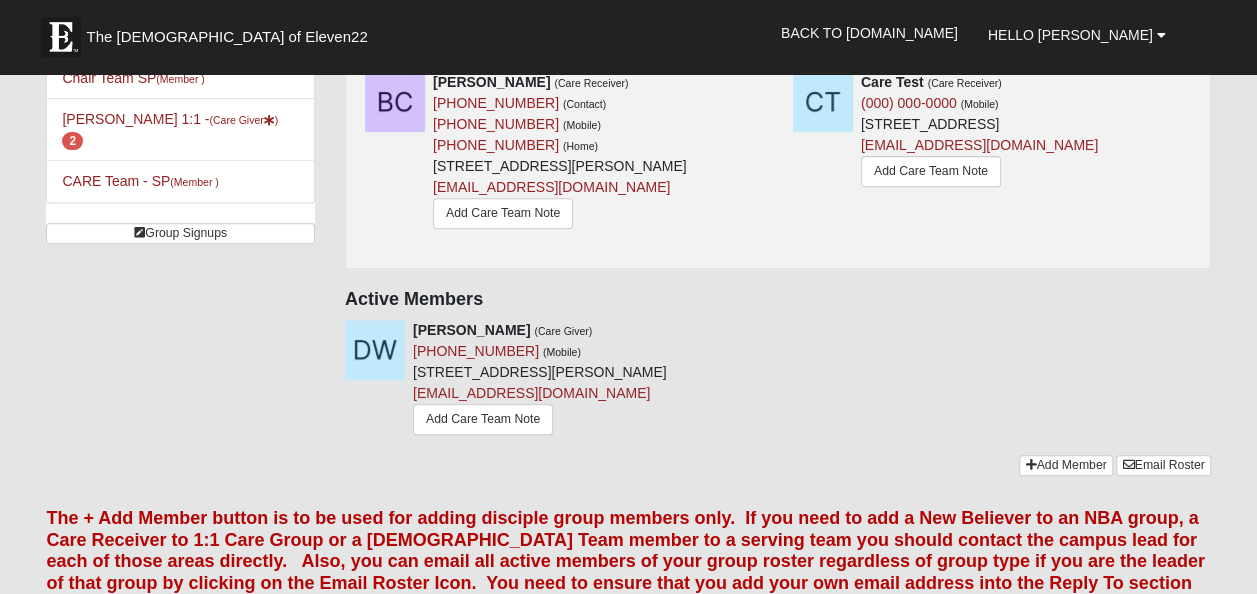 click on "[PERSON_NAME]
(Care Giver)
[PHONE_NUMBER]    (Mobile)
[STREET_ADDRESS][PERSON_NAME]
[EMAIL_ADDRESS][DOMAIN_NAME]
Add Care Team Note" at bounding box center [778, 387] 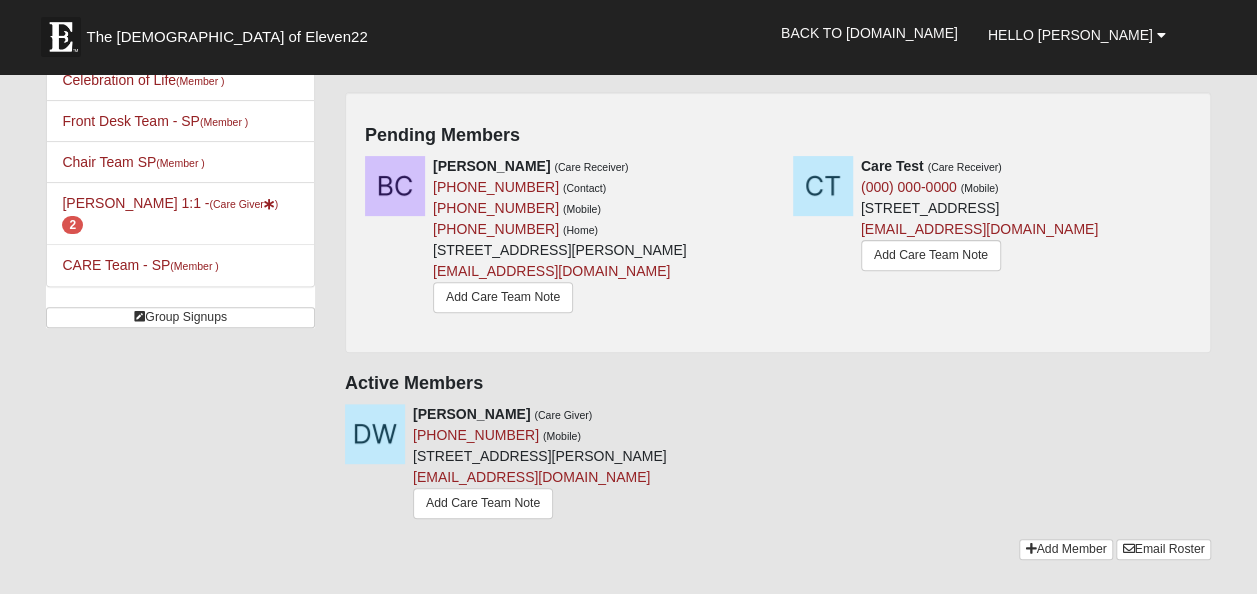 scroll, scrollTop: 0, scrollLeft: 0, axis: both 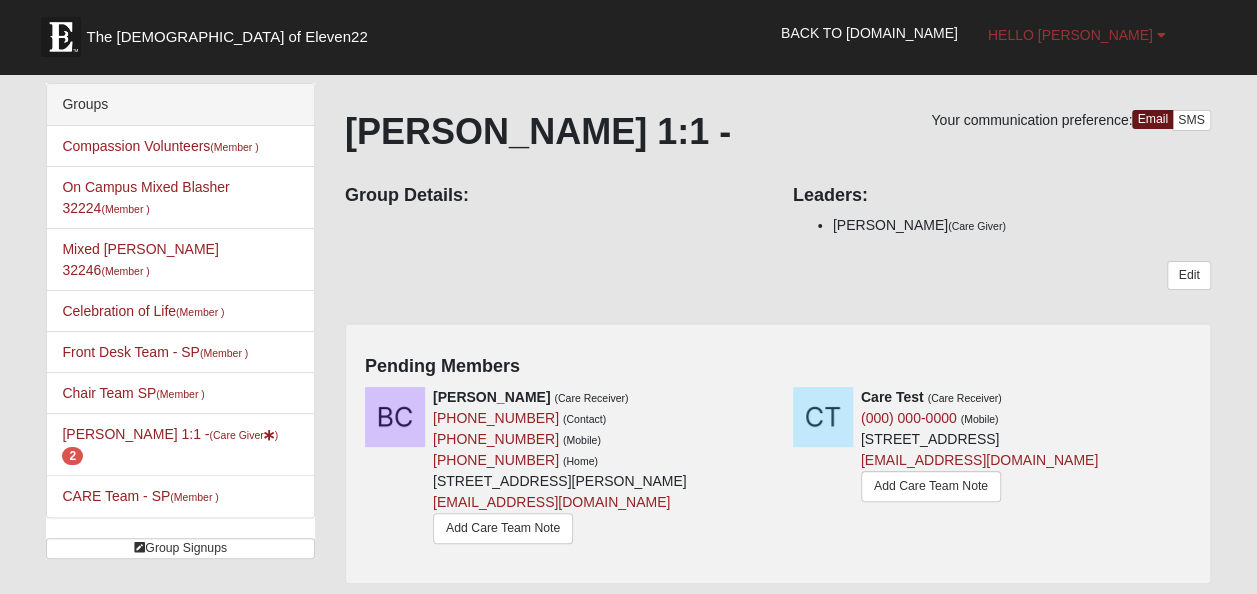 click on "Hello Donni" at bounding box center (1077, 35) 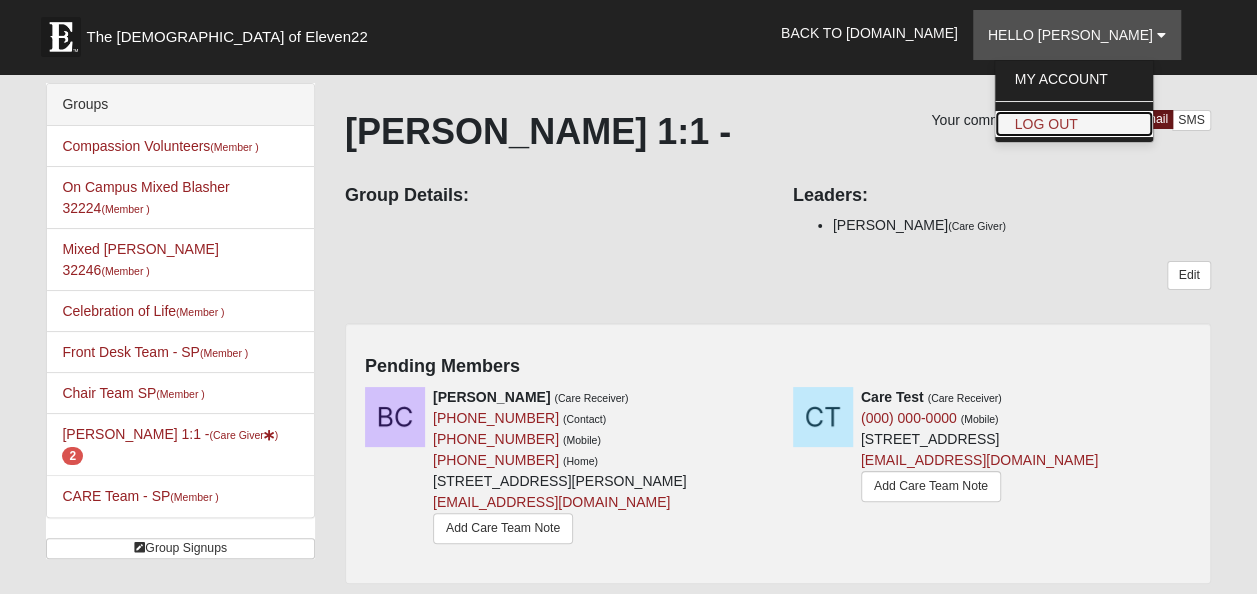 click on "Log Out" at bounding box center (1074, 124) 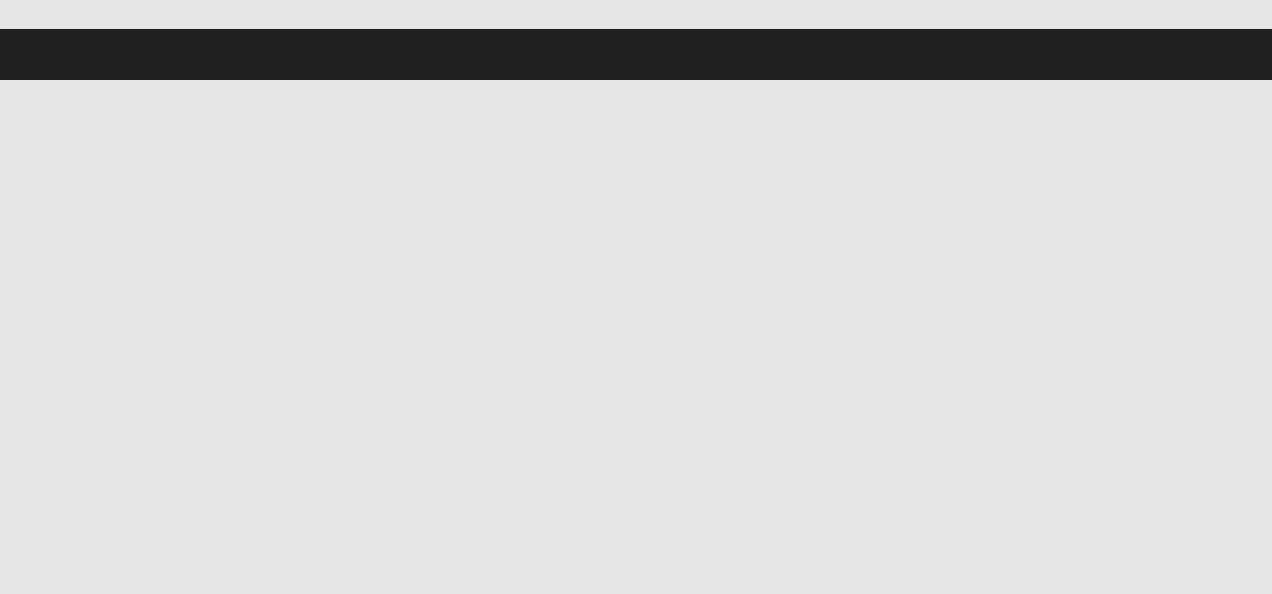 scroll, scrollTop: 0, scrollLeft: 0, axis: both 